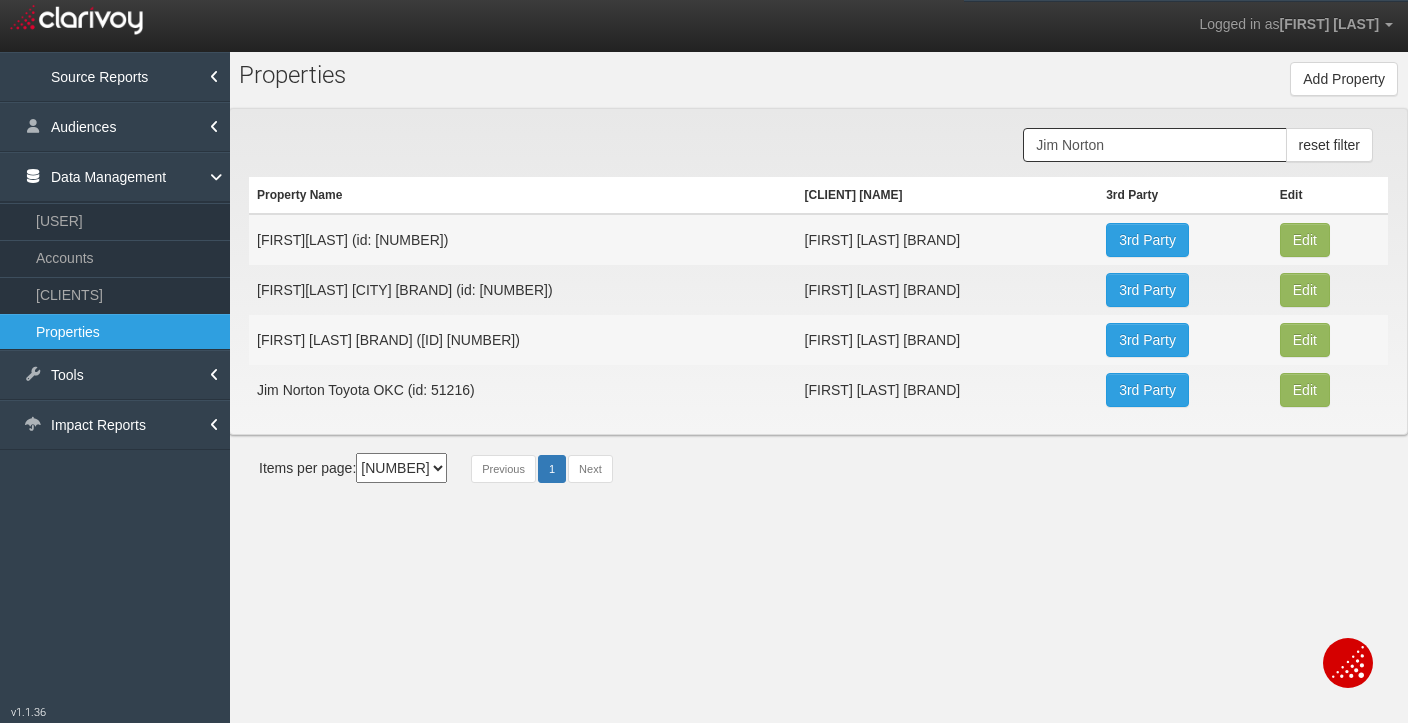 scroll, scrollTop: 0, scrollLeft: 0, axis: both 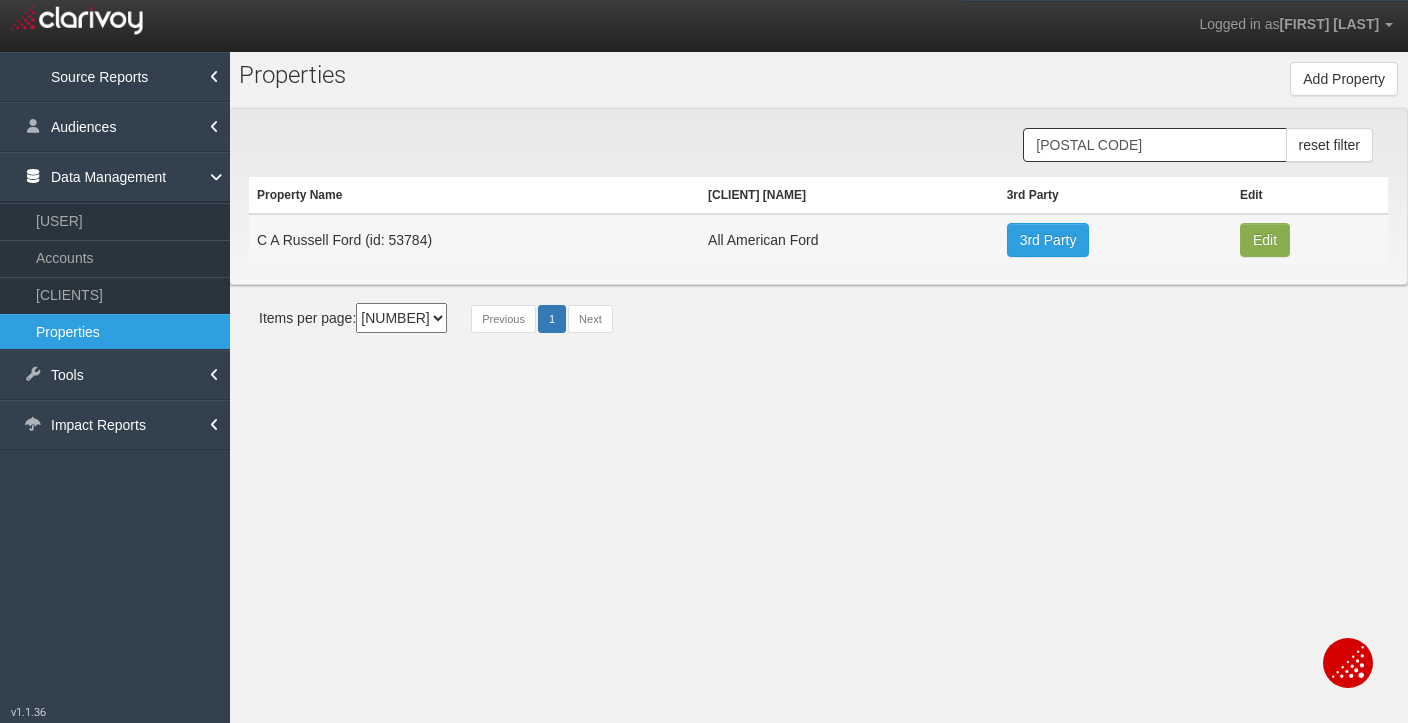 type on "[POSTAL CODE]" 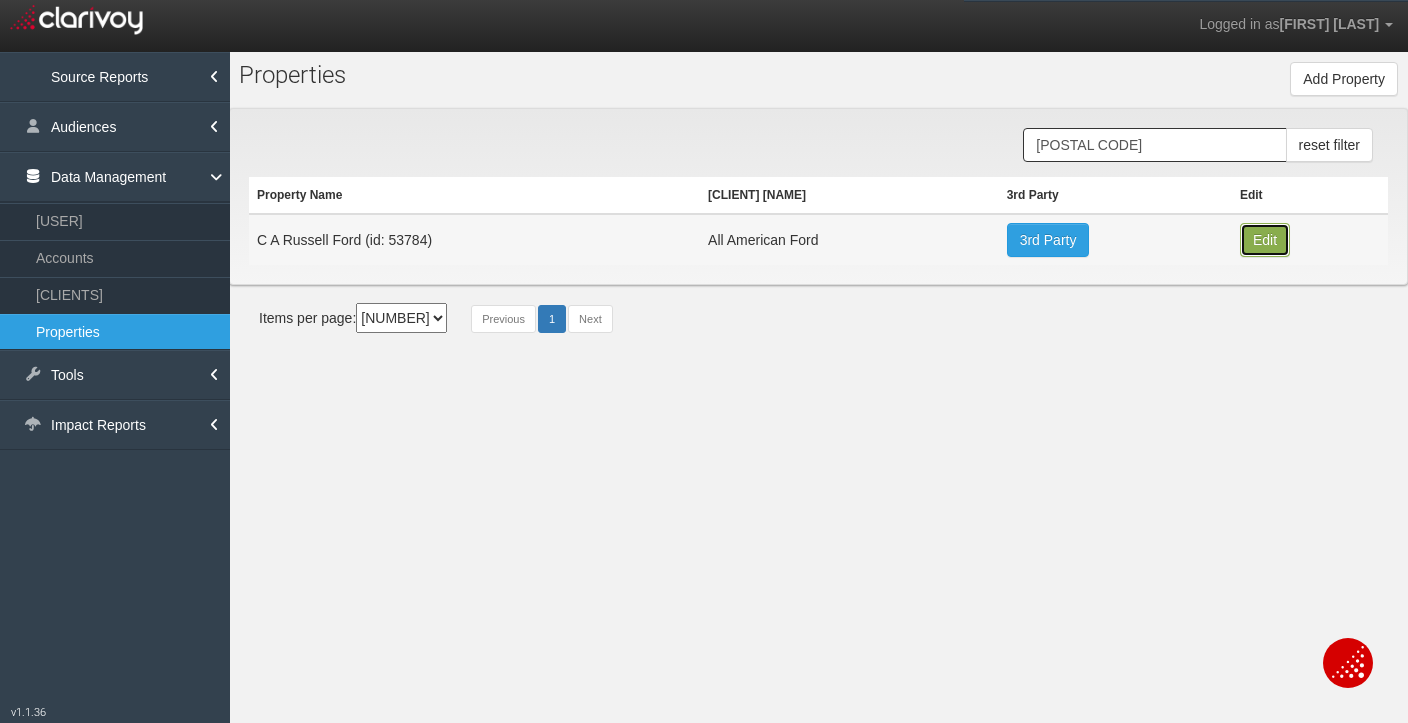 click on "Edit" at bounding box center (1265, 240) 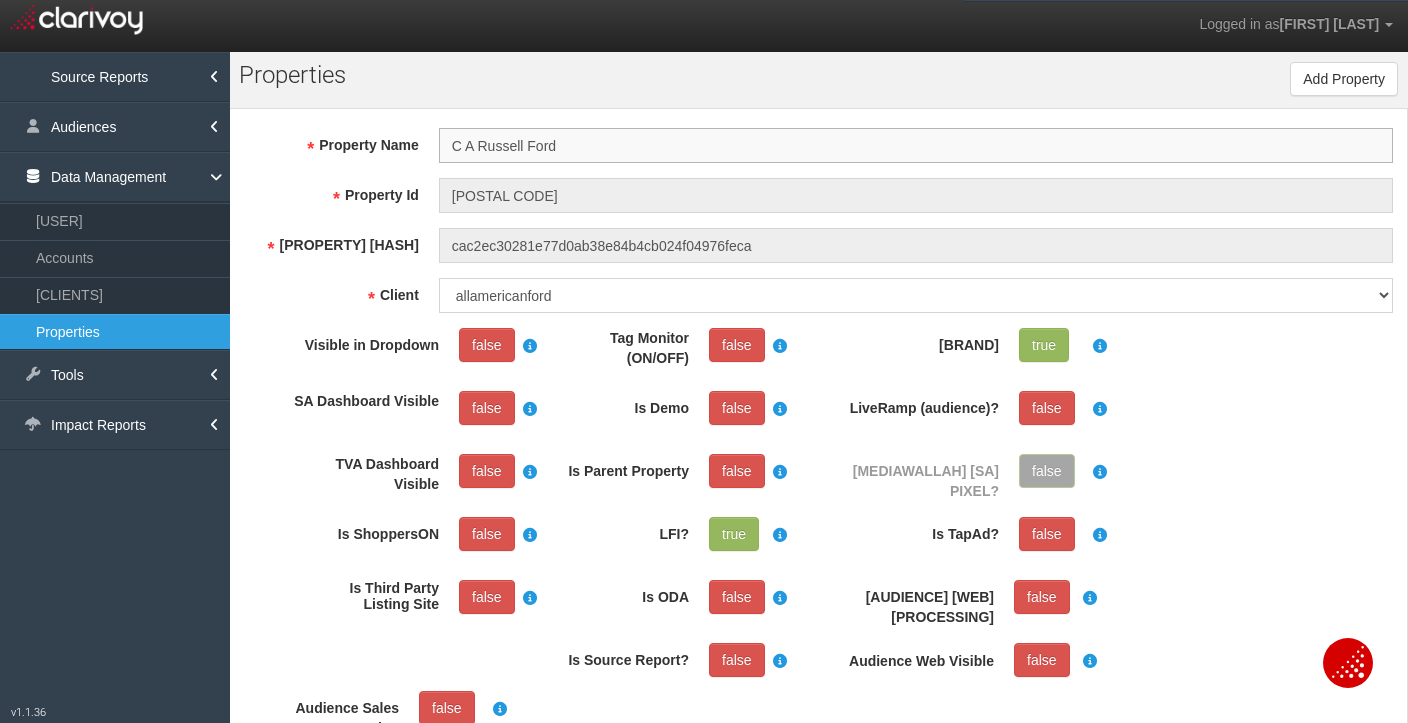 scroll, scrollTop: 37, scrollLeft: 0, axis: vertical 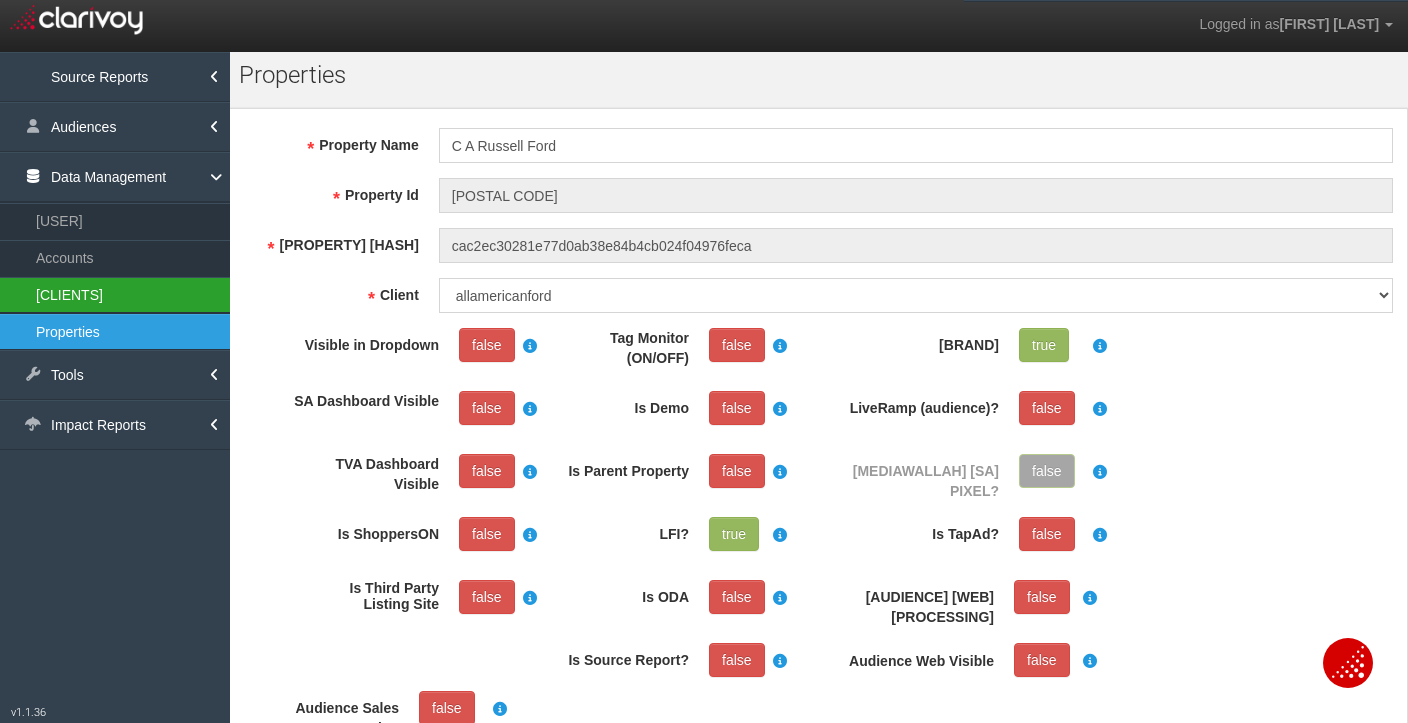 click on "[CLIENTS]" at bounding box center [115, 295] 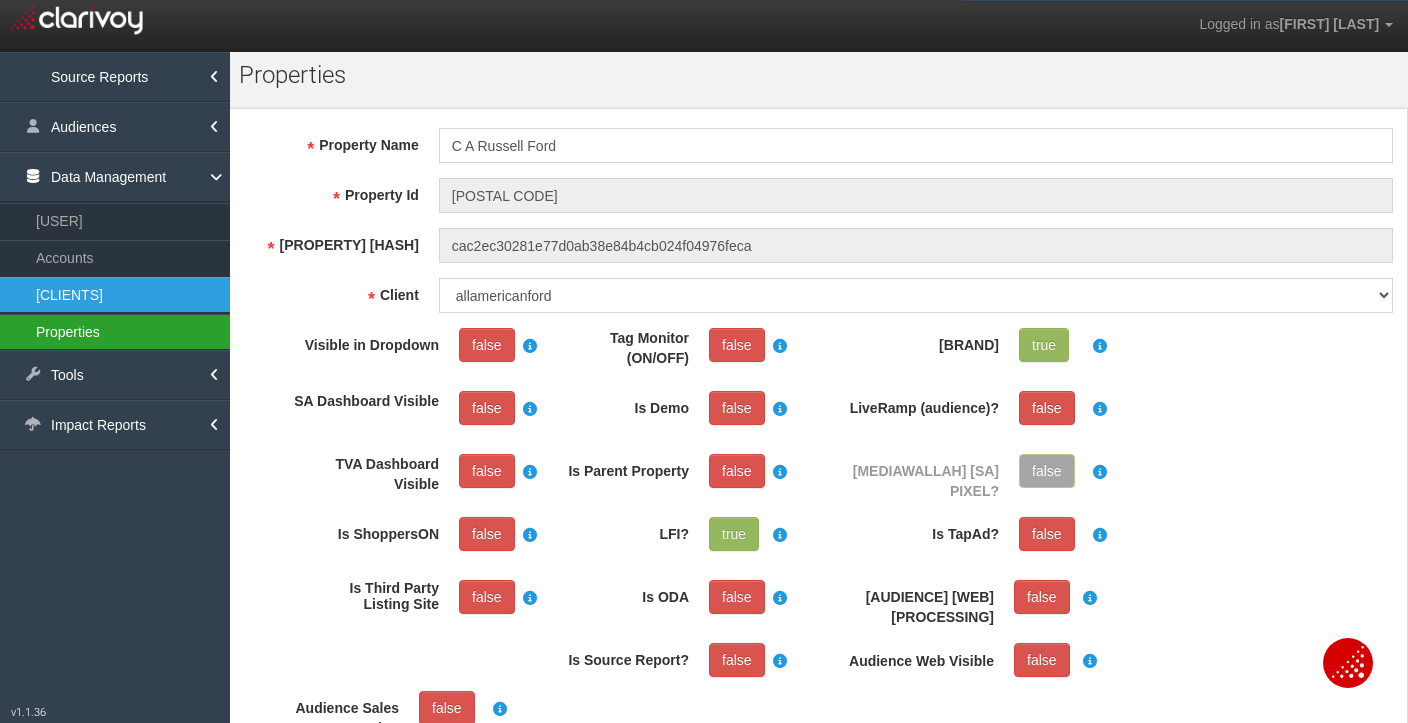 click on "Properties" at bounding box center [115, 332] 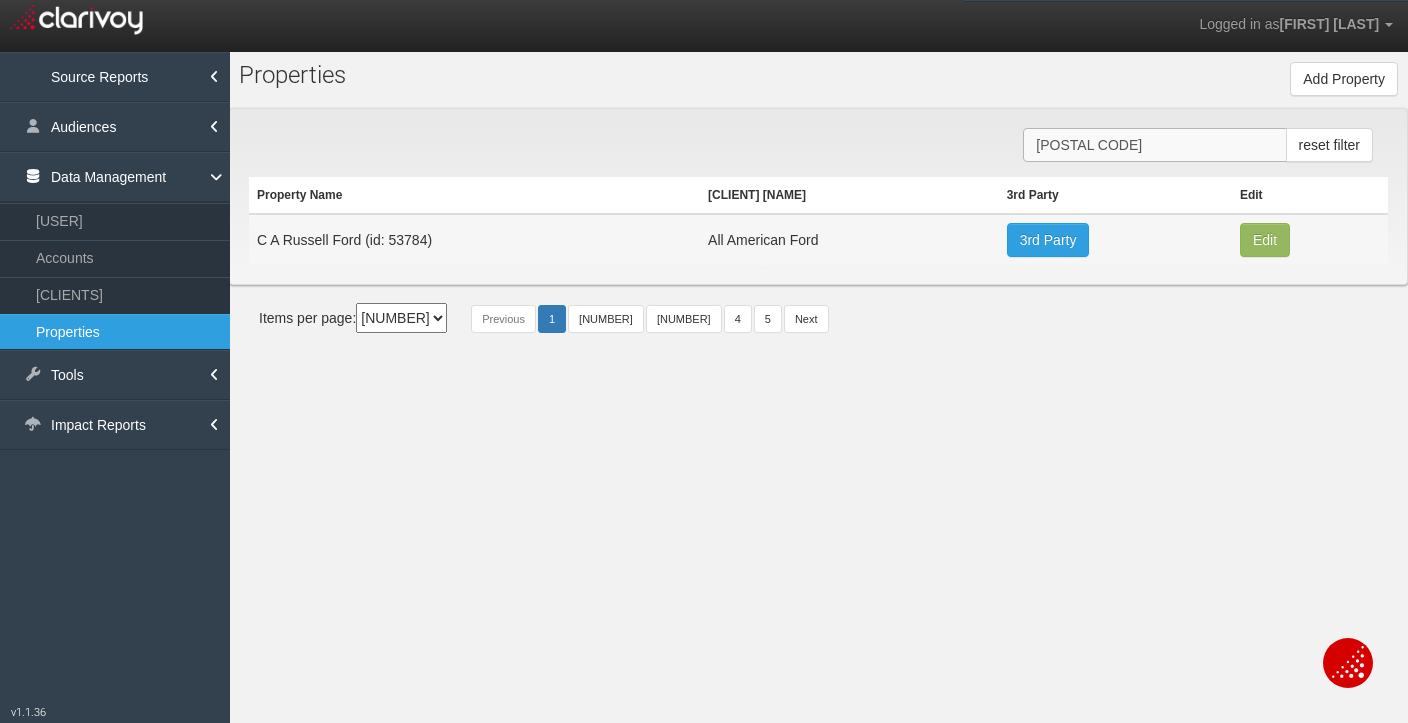 click on "[POSTAL CODE]" at bounding box center (1154, 145) 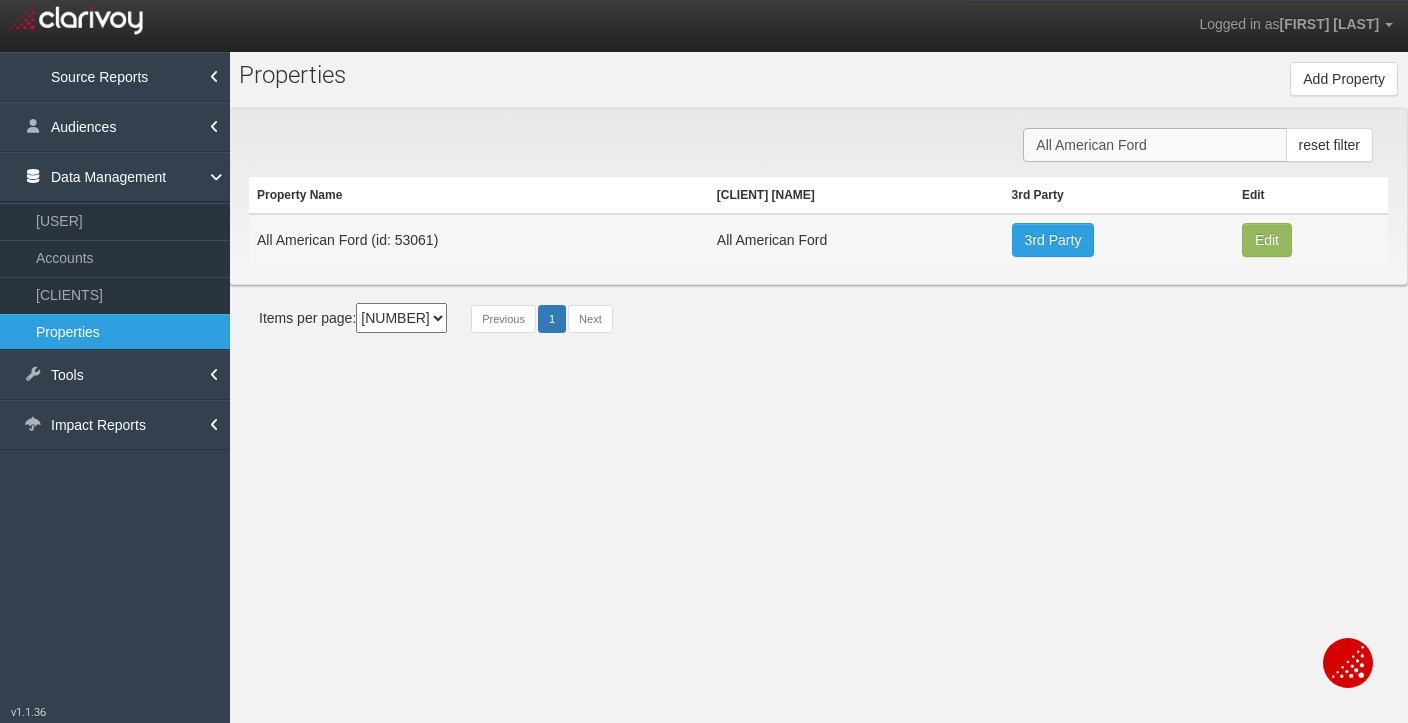 click on "All American Ford" at bounding box center (1154, 145) 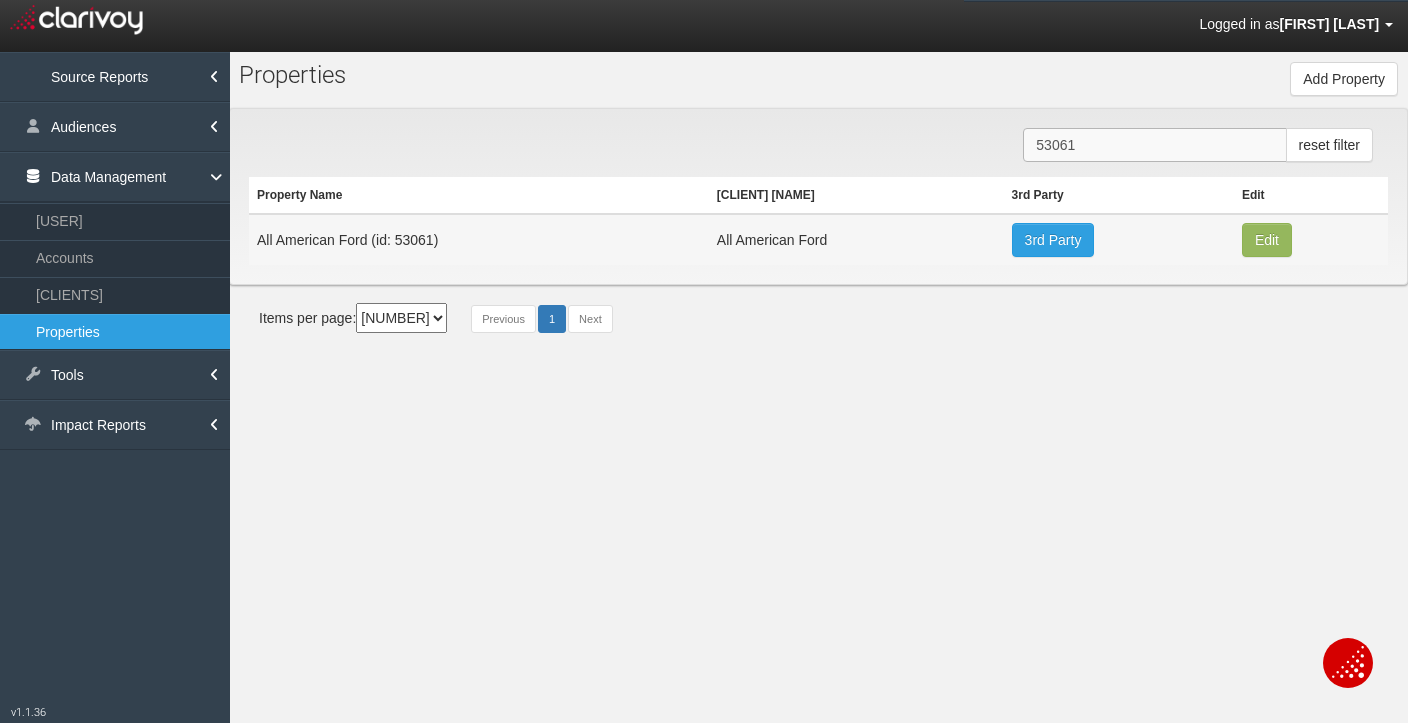 type on "53061" 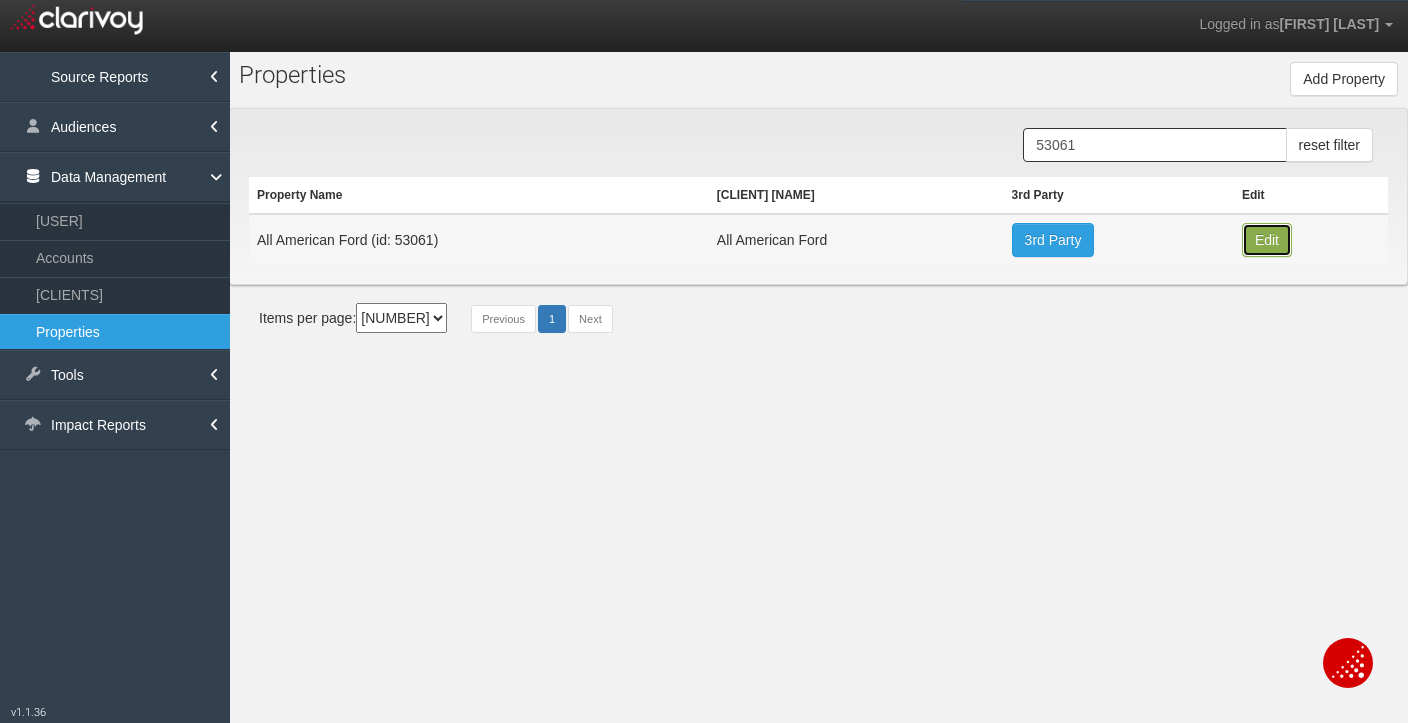 click on "Edit" at bounding box center (1267, 240) 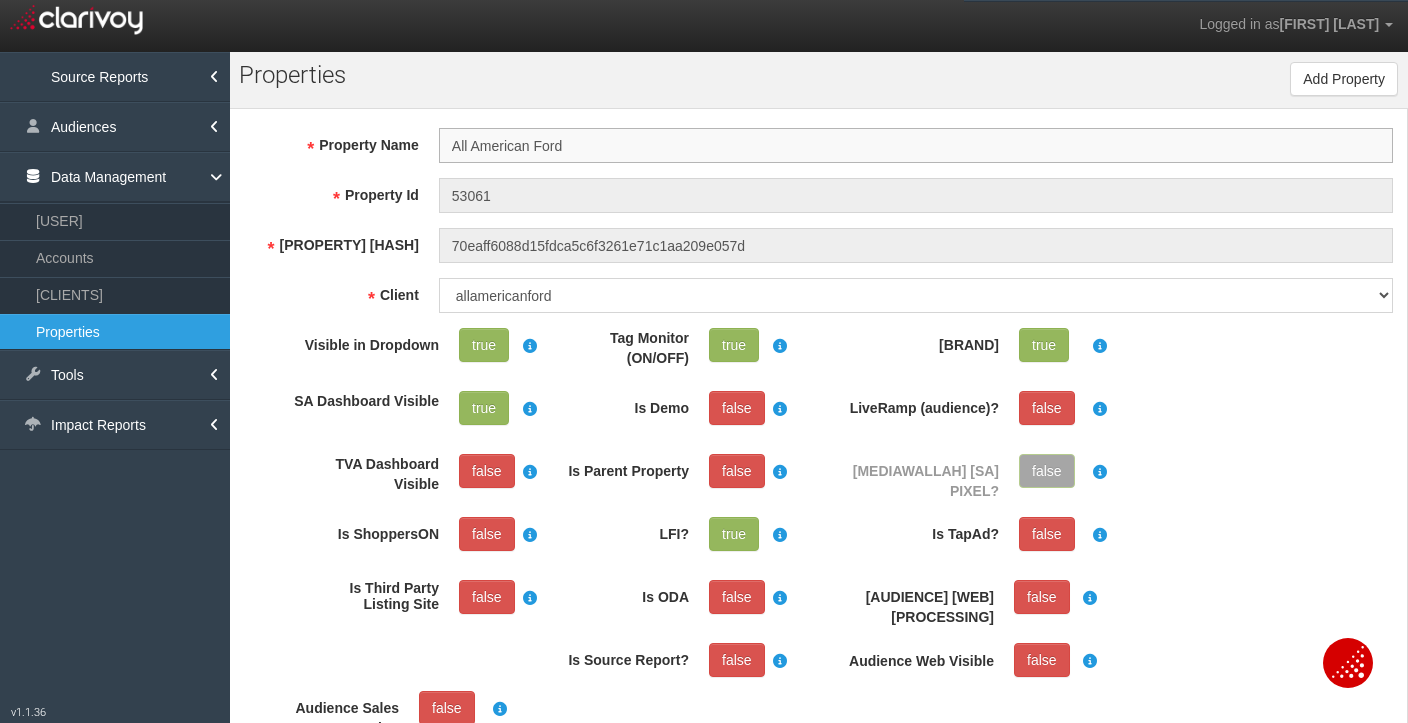 scroll, scrollTop: 37, scrollLeft: 0, axis: vertical 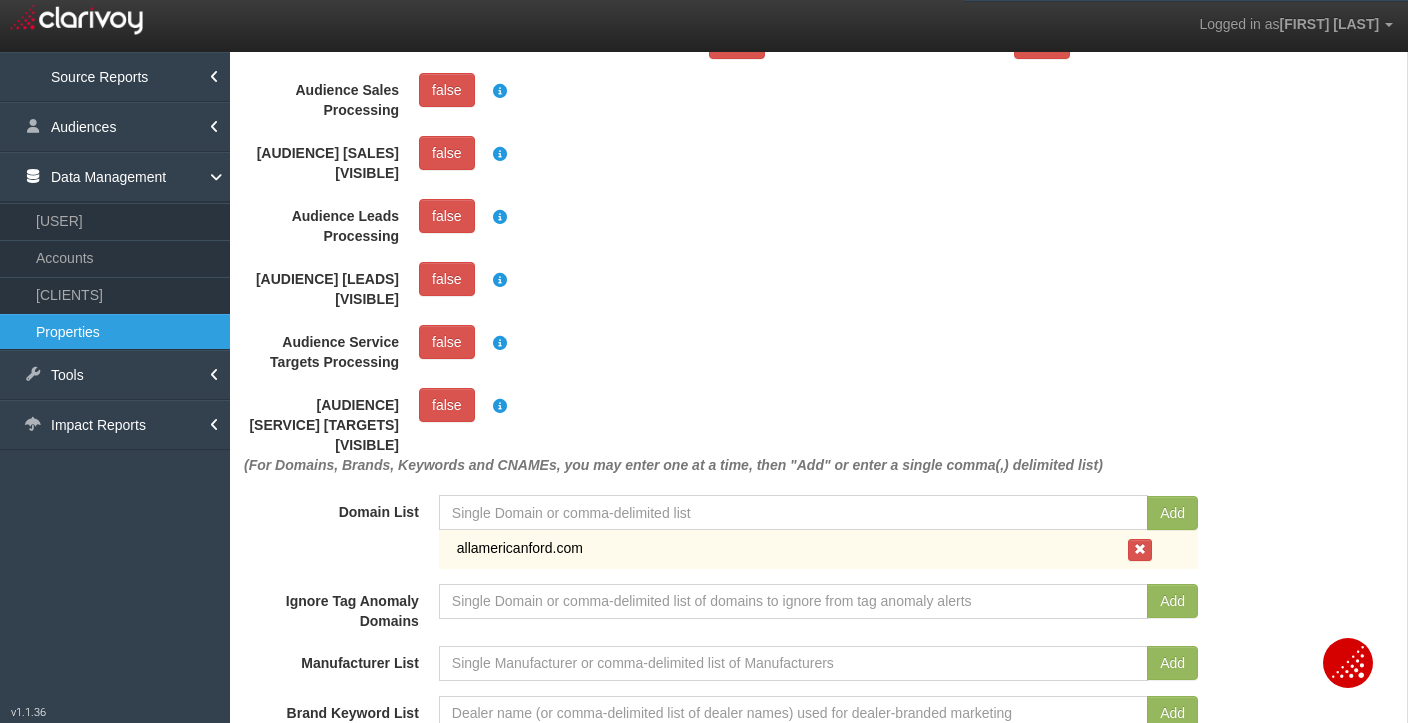 click on "allamericanford.com" at bounding box center (787, 548) 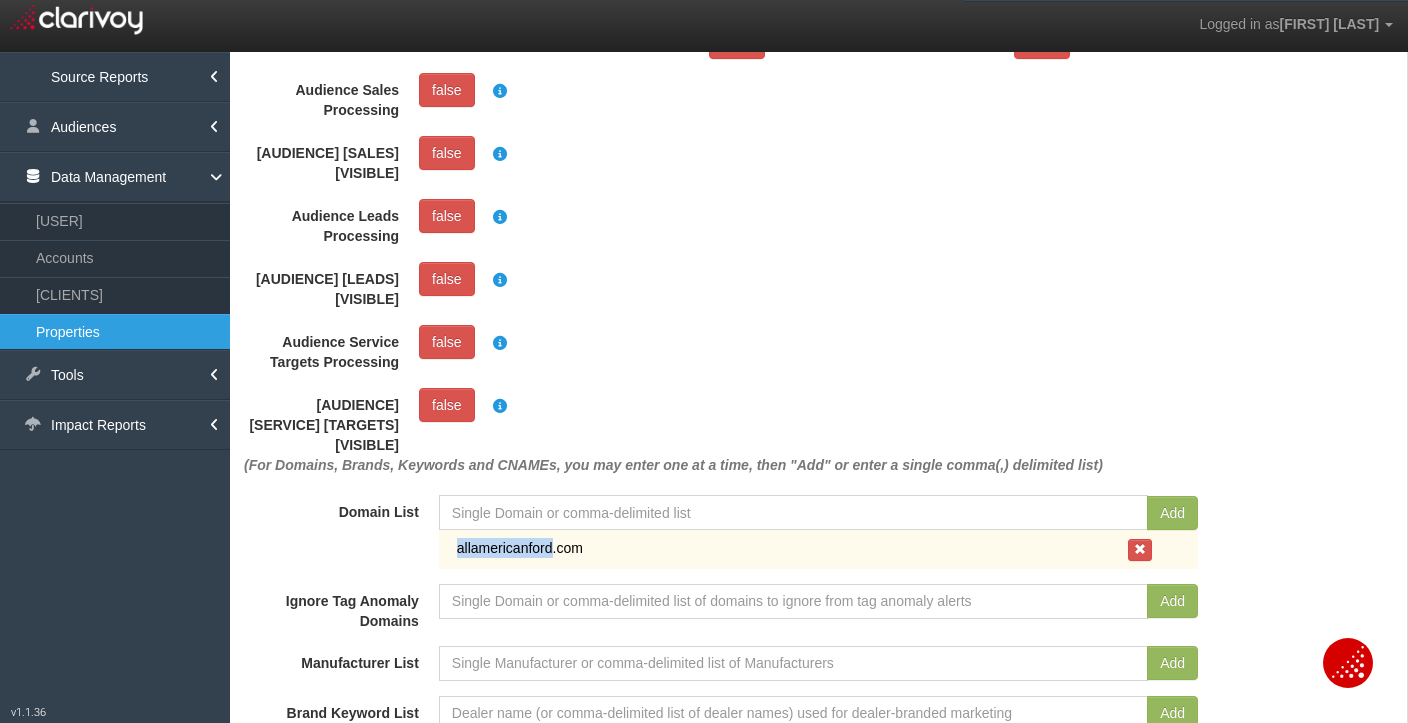 click on "allamericanford.com" at bounding box center (787, 548) 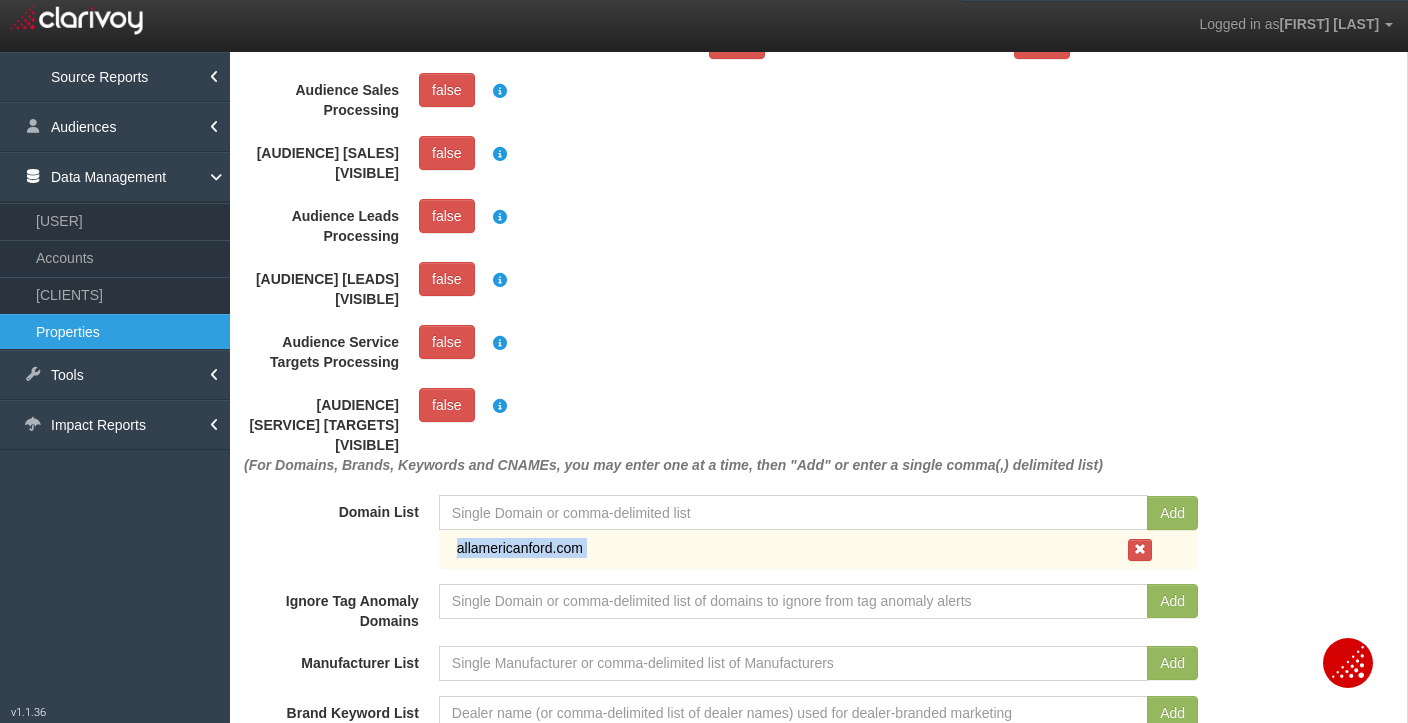 click on "allamericanford.com" at bounding box center (787, 548) 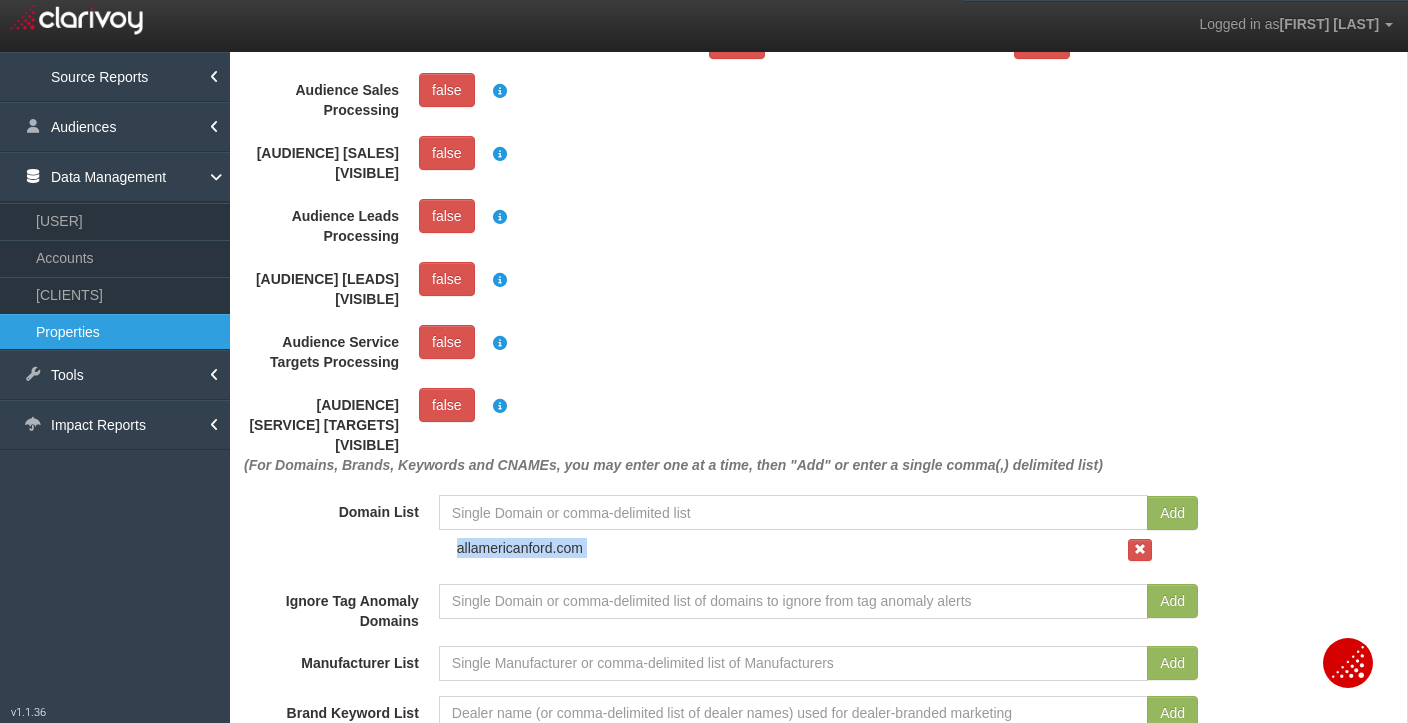 copy on "allamericanford.com" 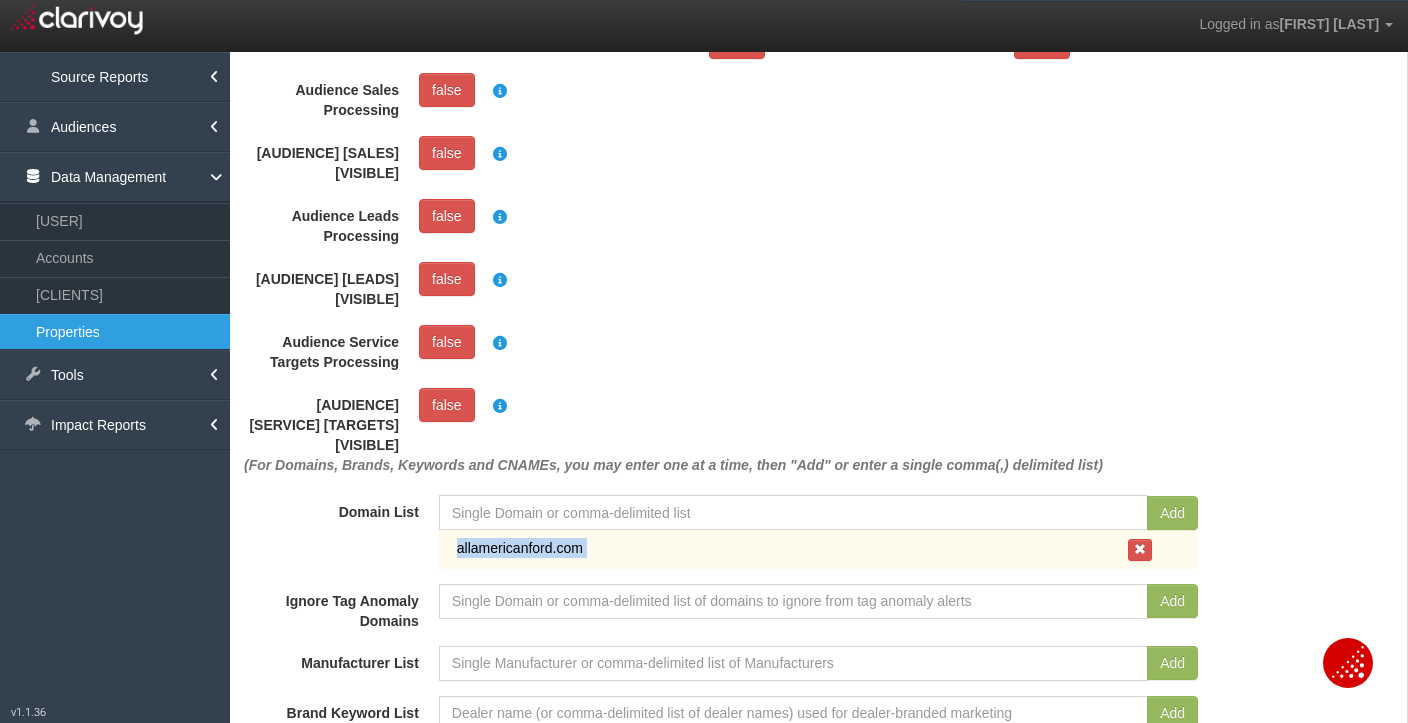click on "allamericanford.com" at bounding box center [787, 548] 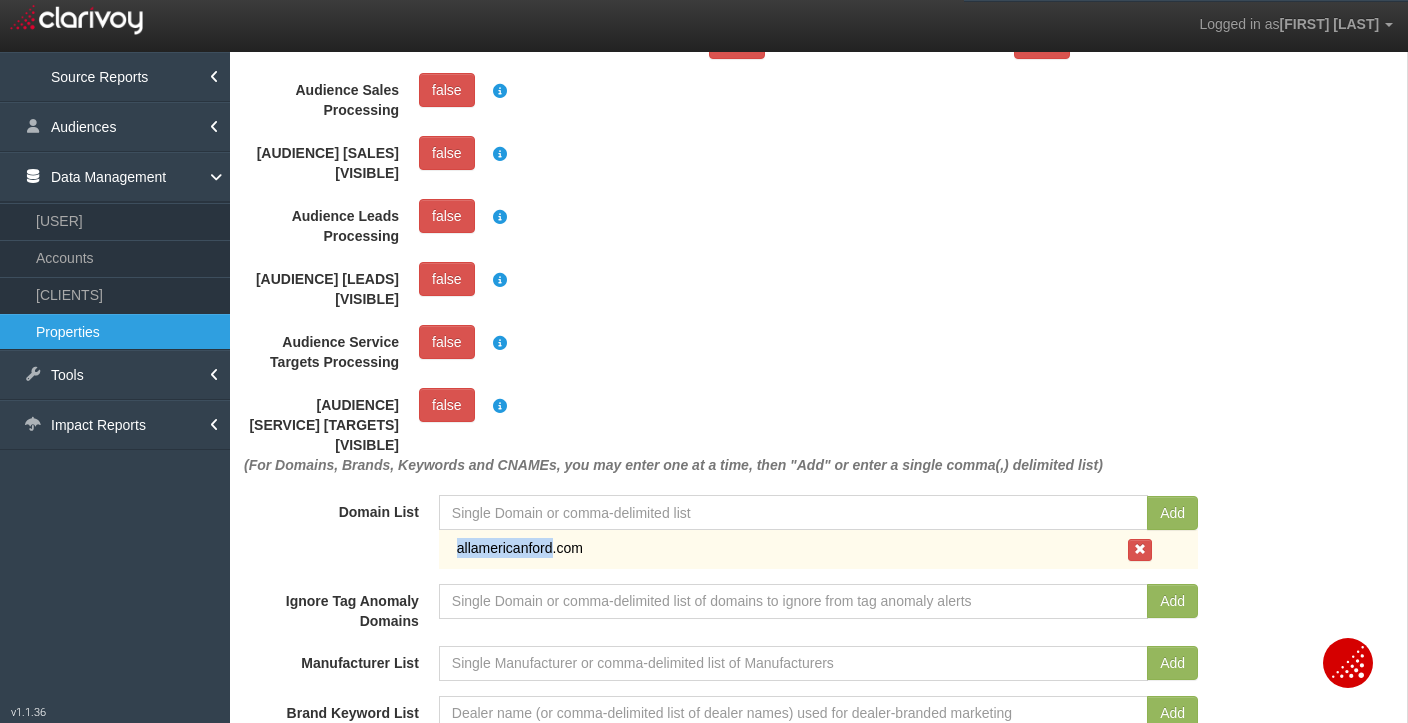 click on "allamericanford.com" at bounding box center (787, 548) 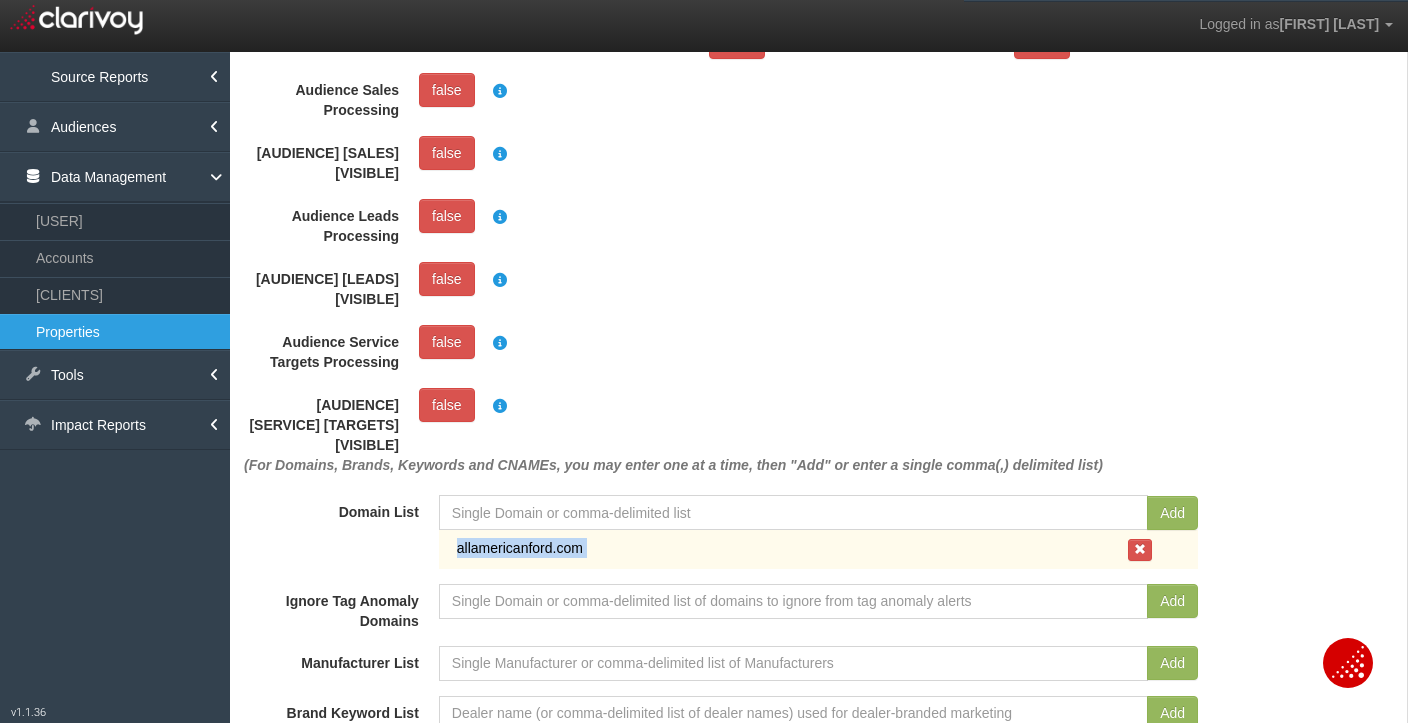 click on "allamericanford.com" at bounding box center (787, 548) 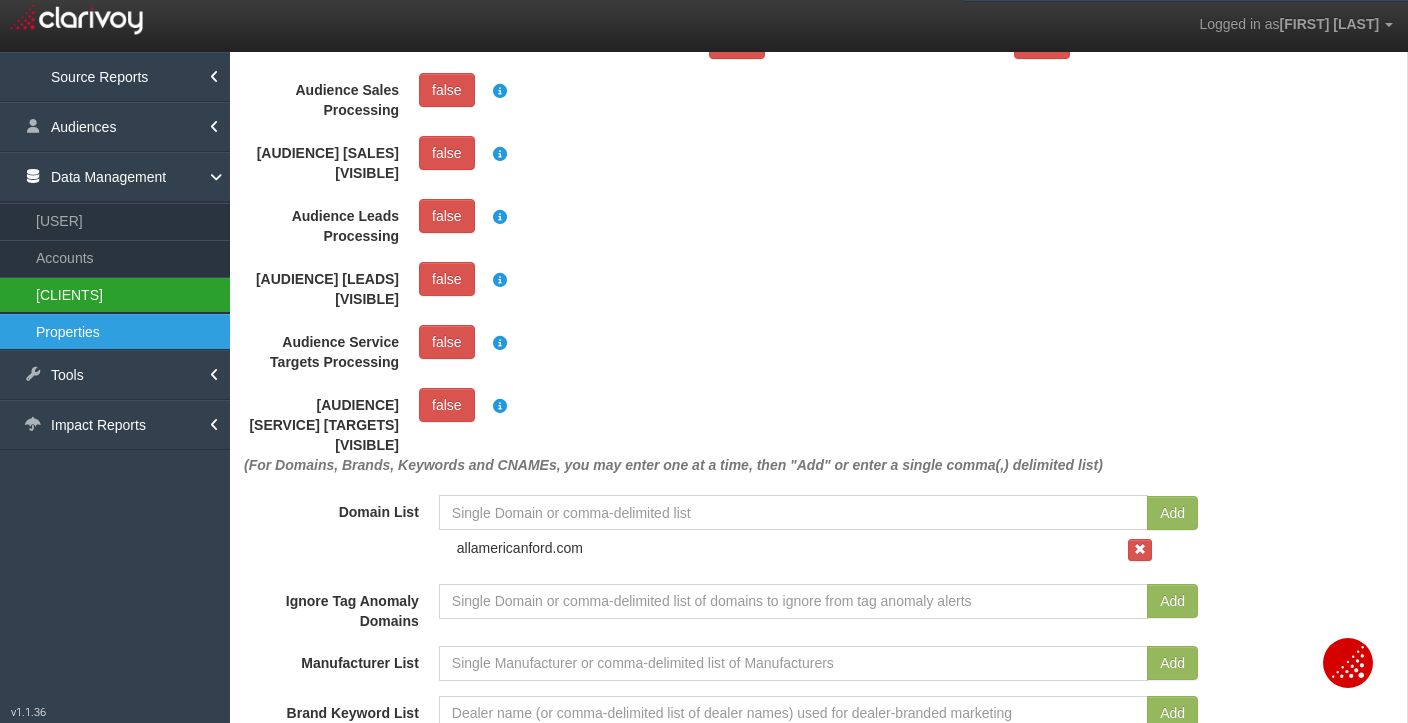 click on "[CLIENTS]" at bounding box center [115, 295] 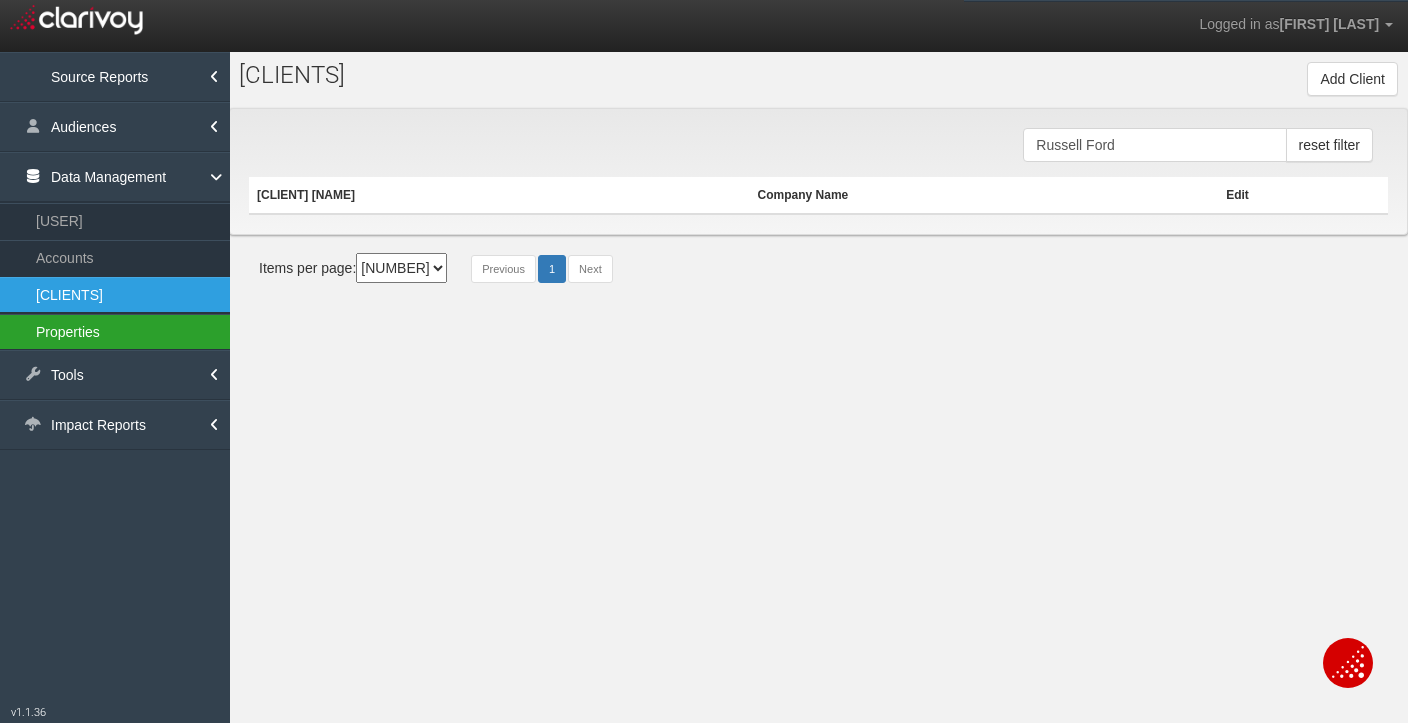 scroll, scrollTop: 0, scrollLeft: 0, axis: both 